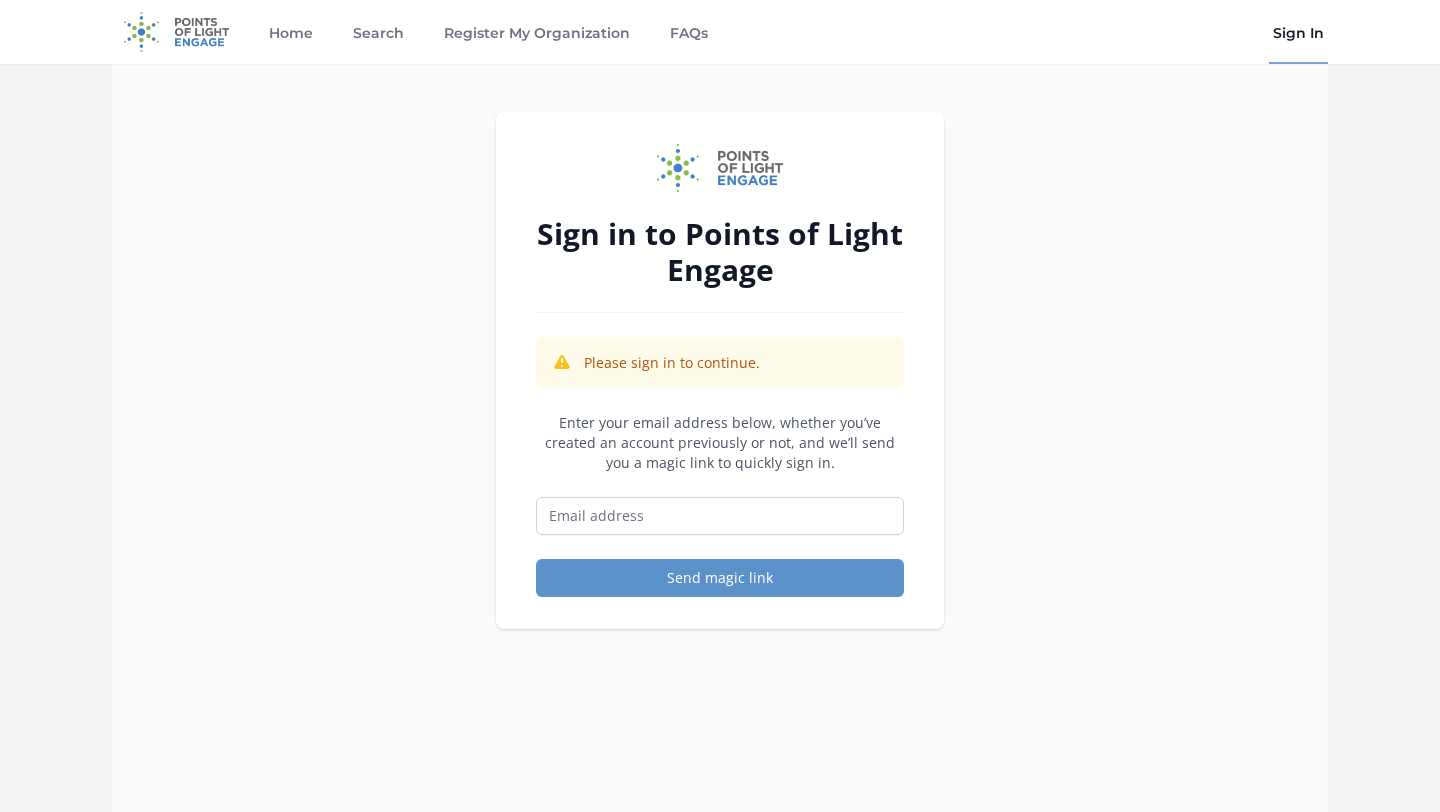scroll, scrollTop: 0, scrollLeft: 0, axis: both 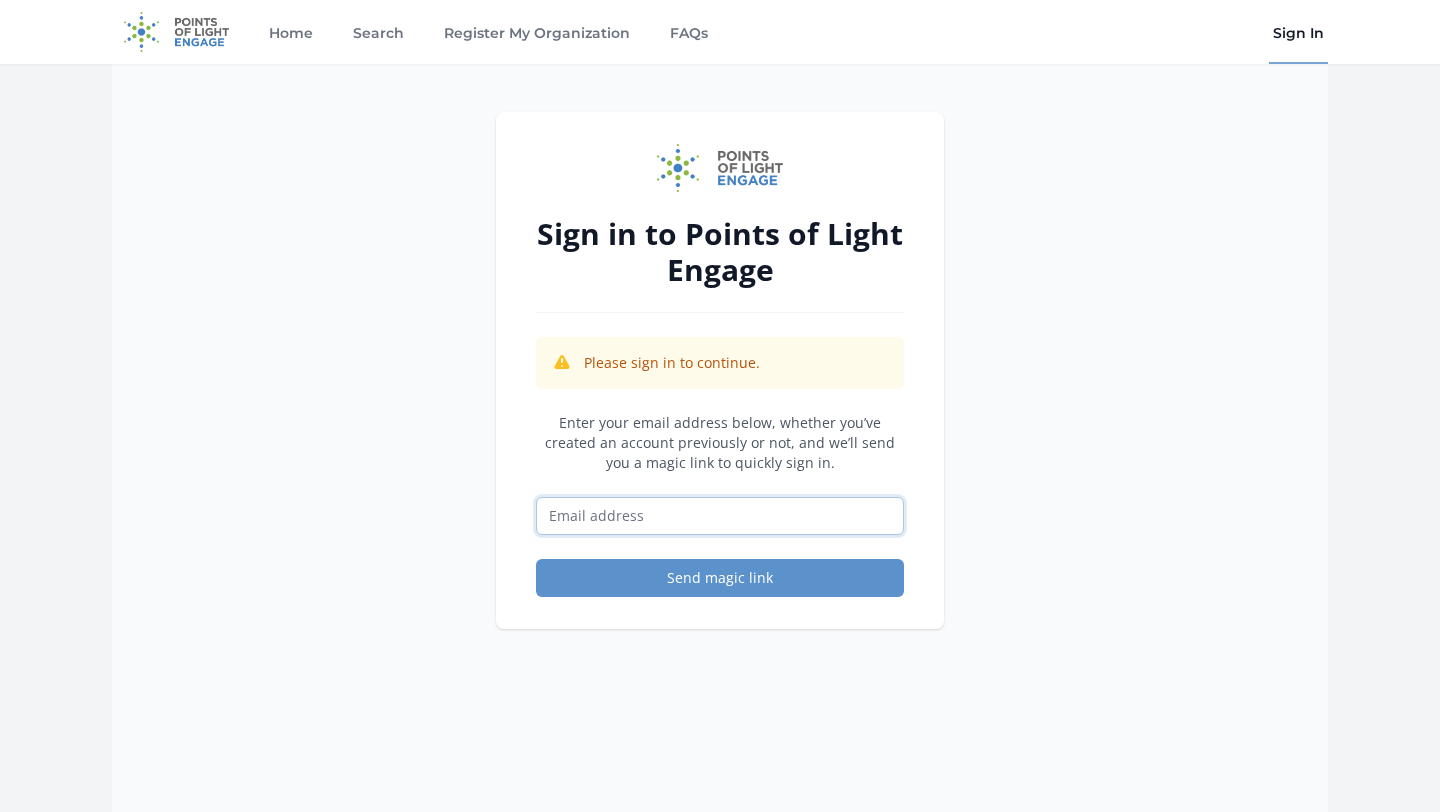 click at bounding box center (720, 516) 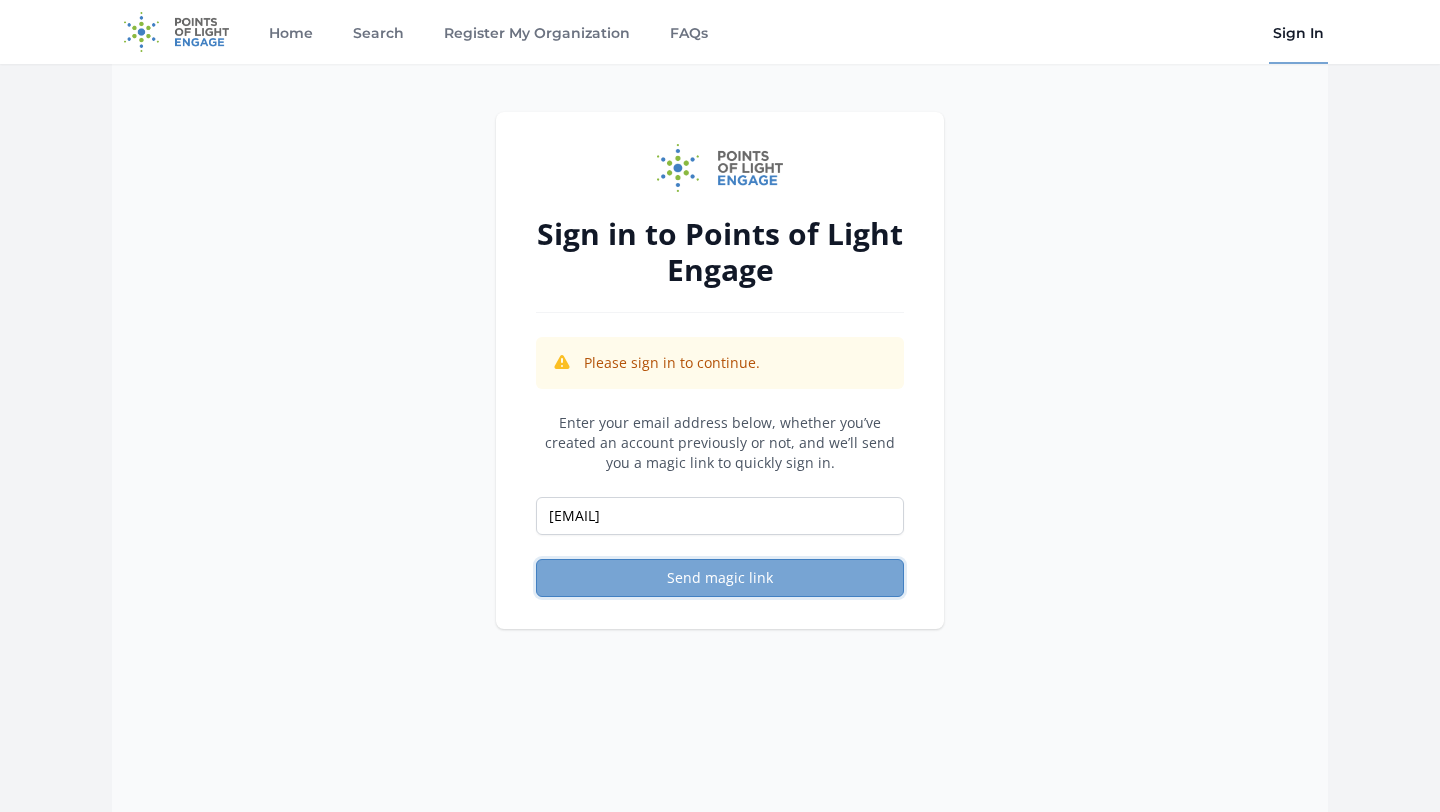 click on "Send magic link" at bounding box center (720, 578) 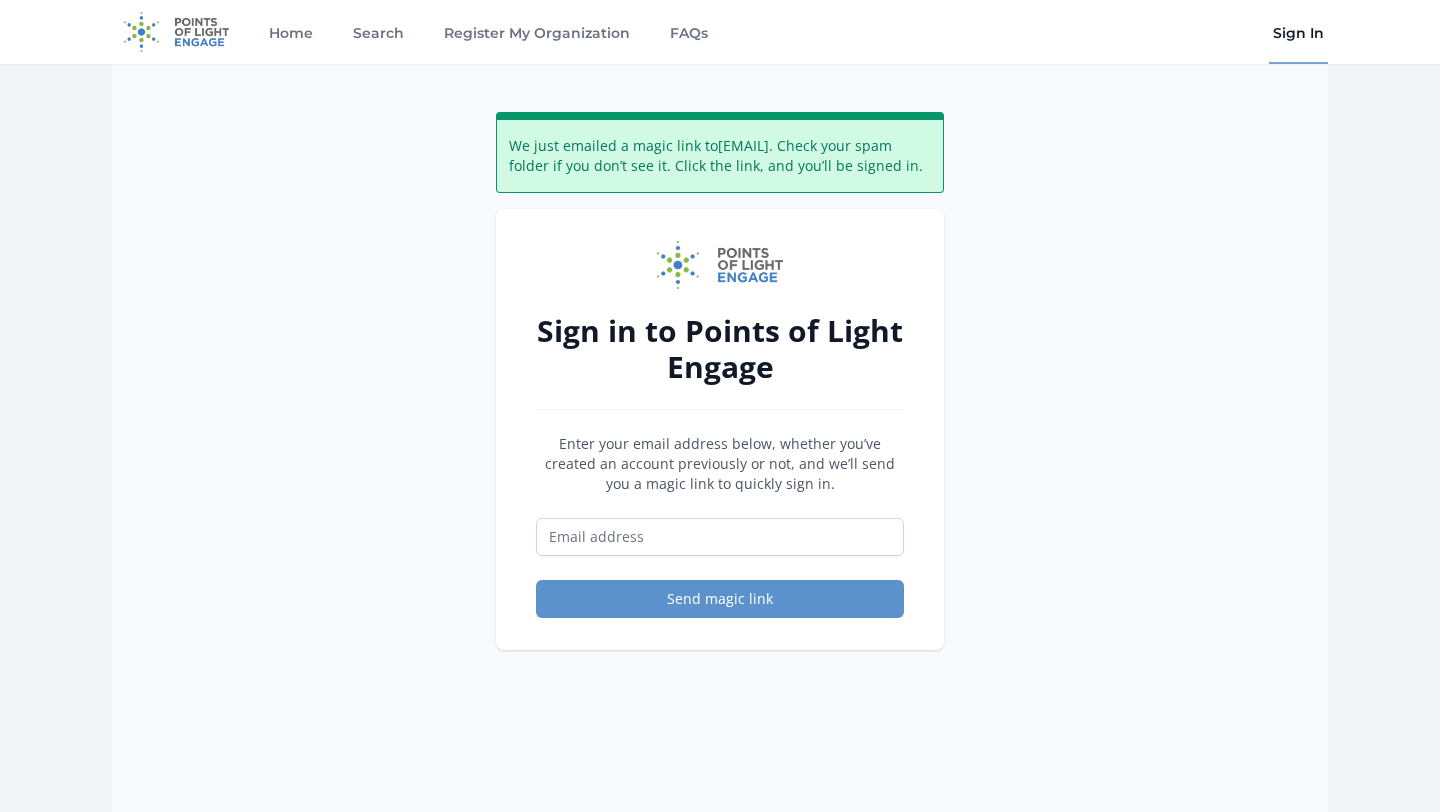 scroll, scrollTop: 0, scrollLeft: 0, axis: both 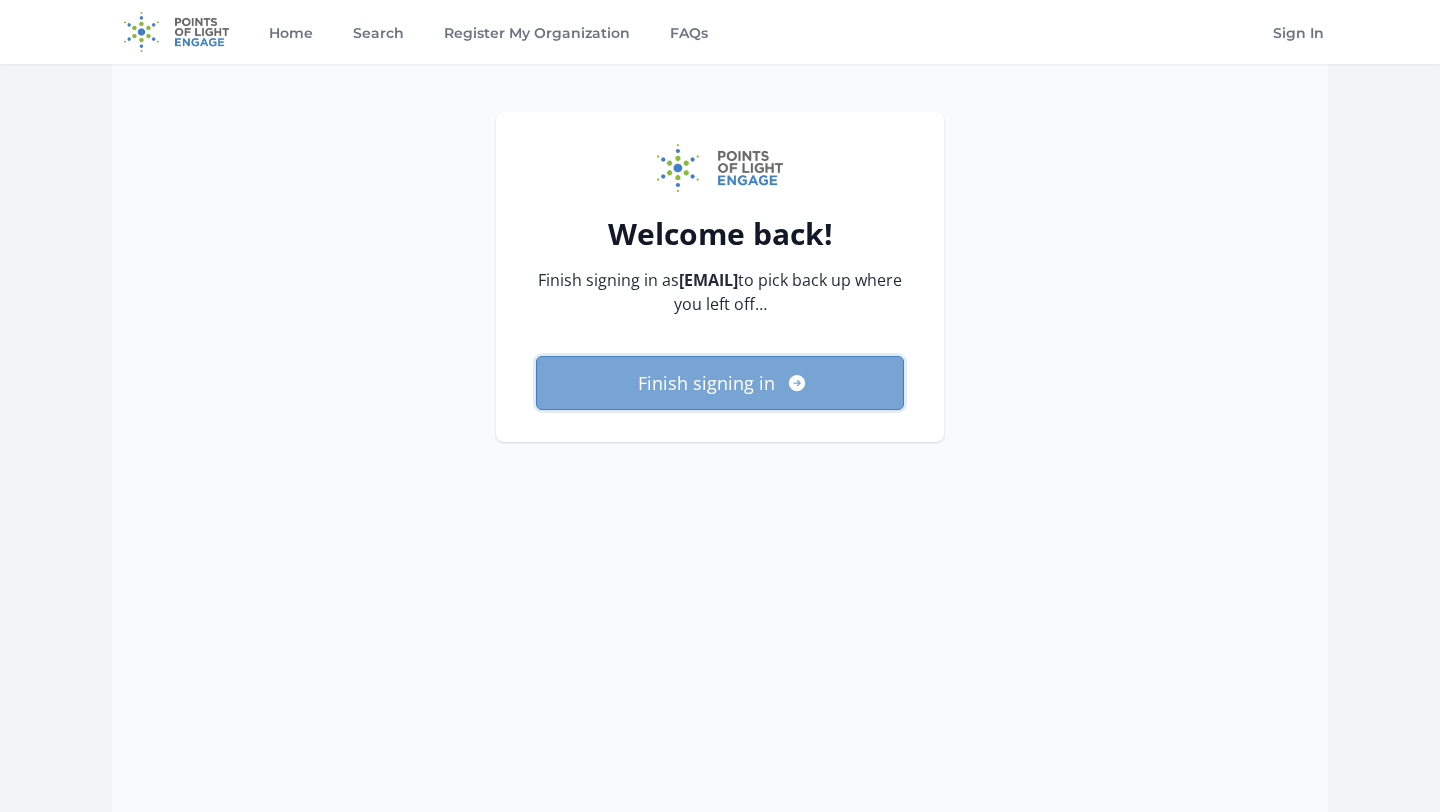 click on "Finish signing in" at bounding box center (720, 383) 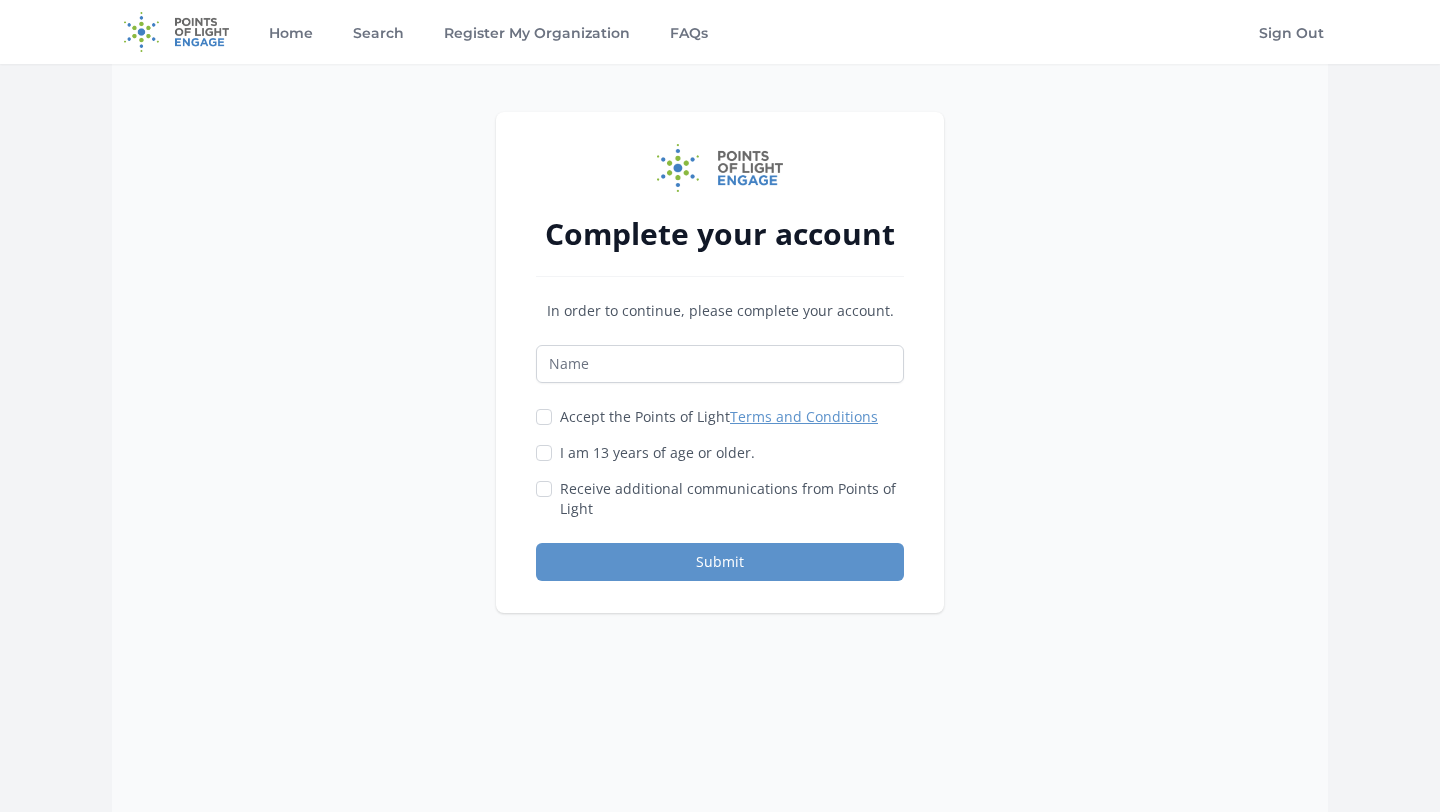 scroll, scrollTop: 0, scrollLeft: 0, axis: both 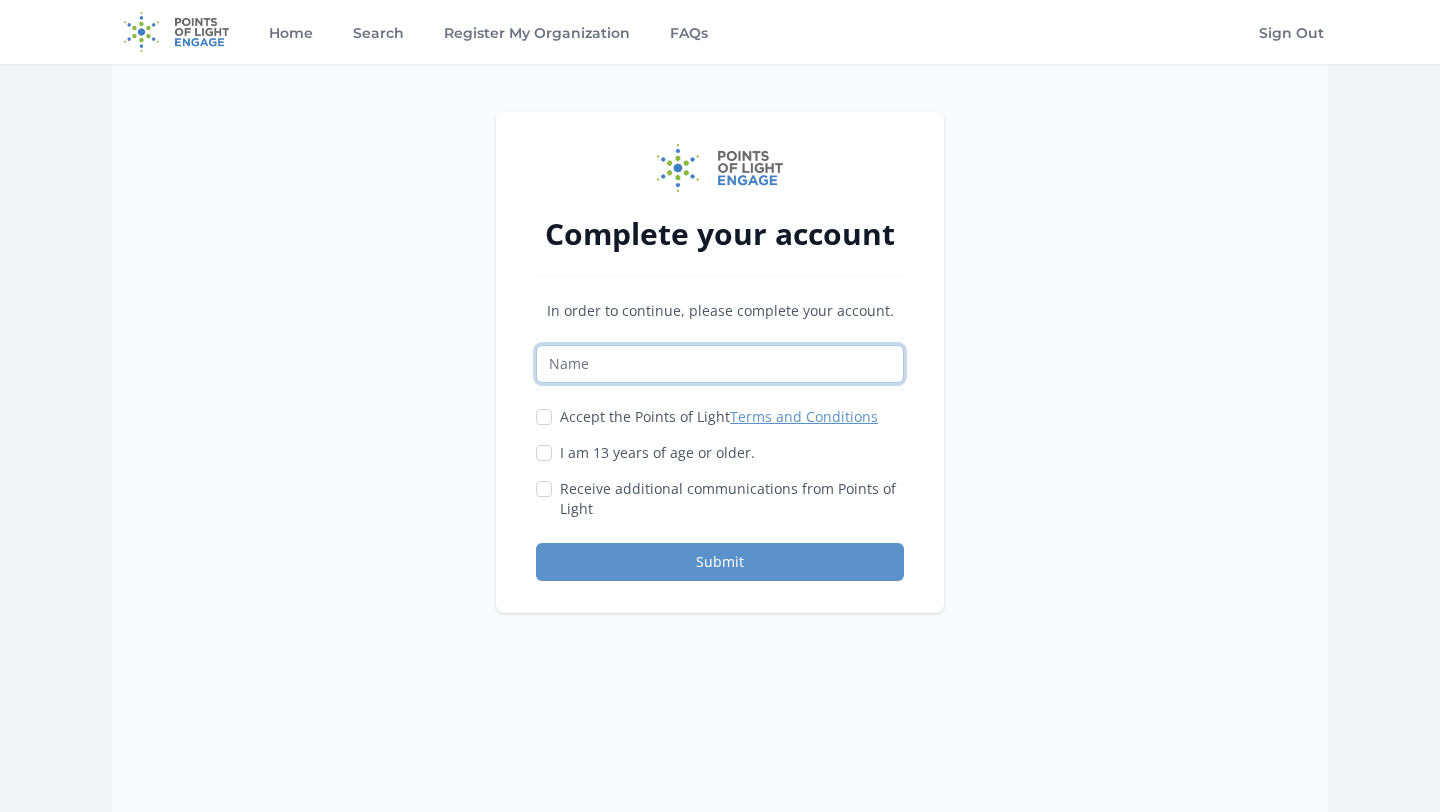 click at bounding box center (720, 364) 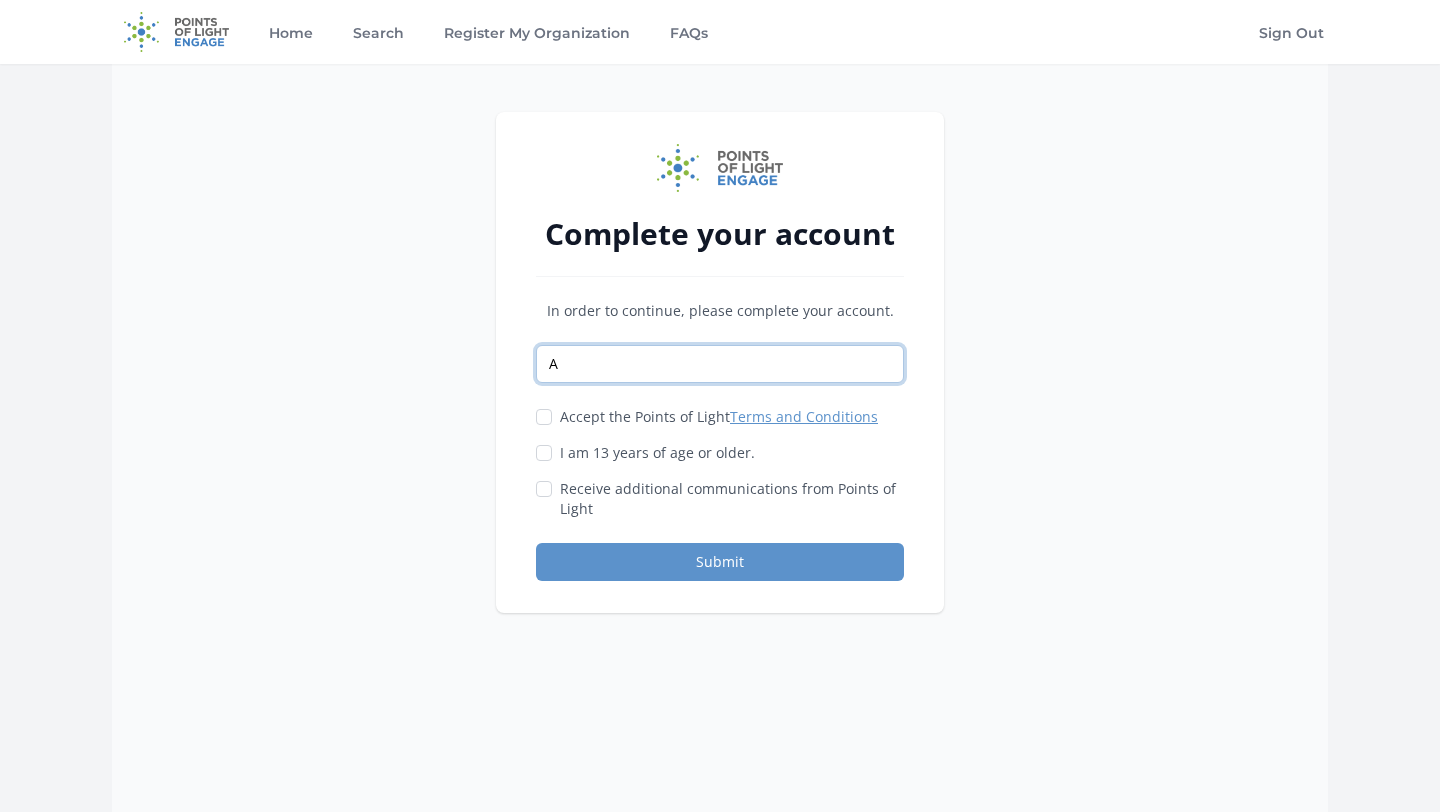 type on "[FIRST] [LAST]" 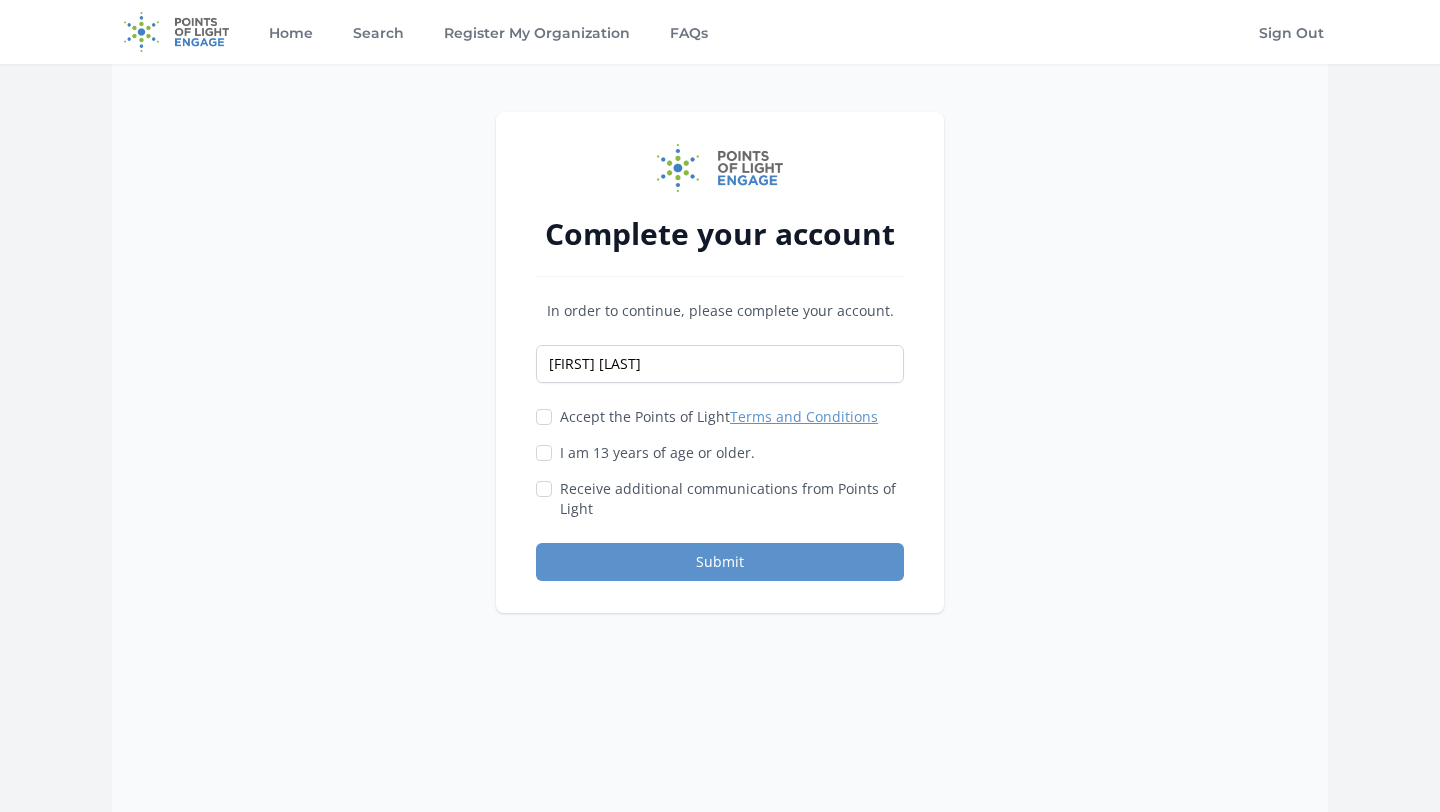 click on "Accept the Points of Light  Terms and Conditions" at bounding box center [720, 417] 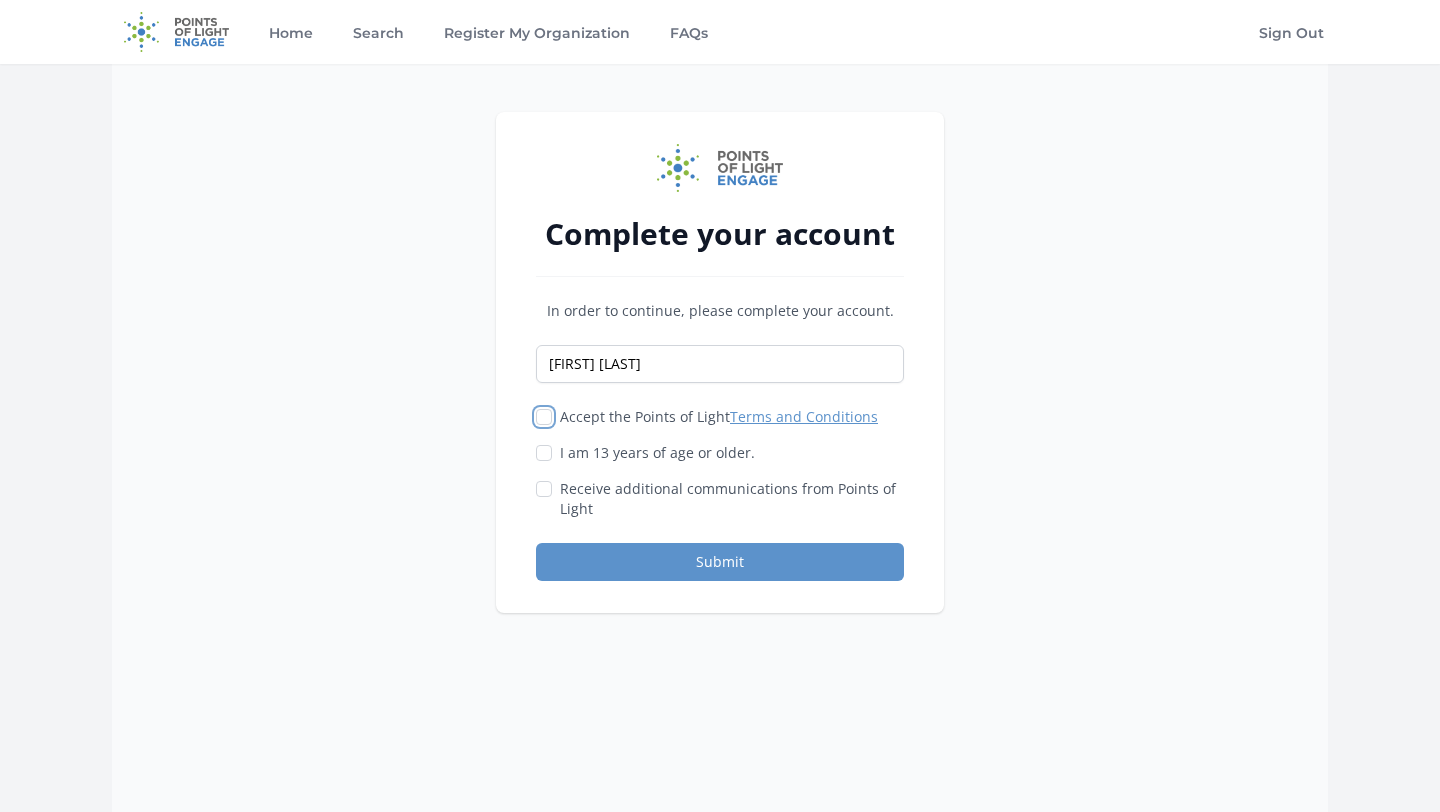 click on "Accept the Points of Light  Terms and Conditions" at bounding box center [544, 417] 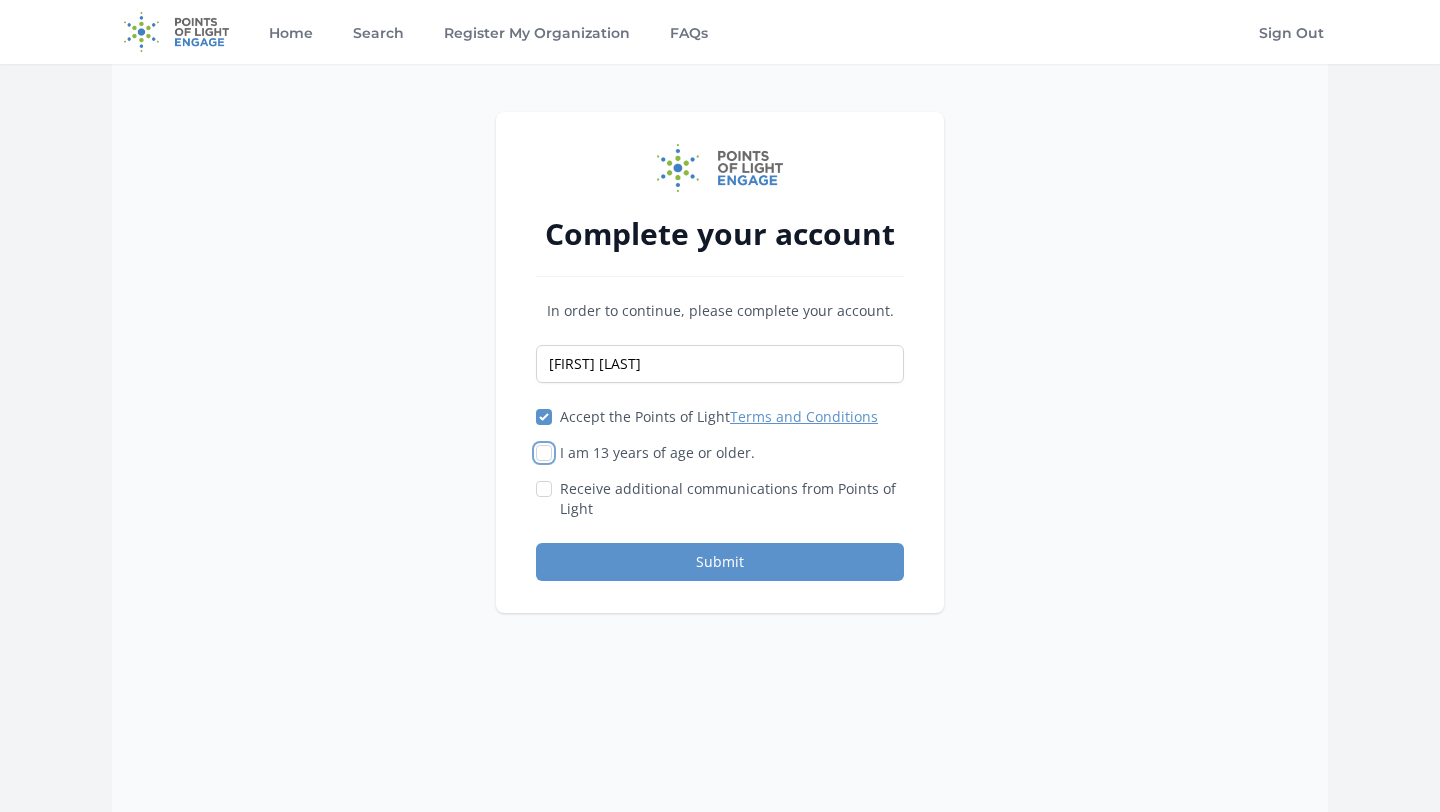 click on "I am 13 years of age or older." at bounding box center (544, 453) 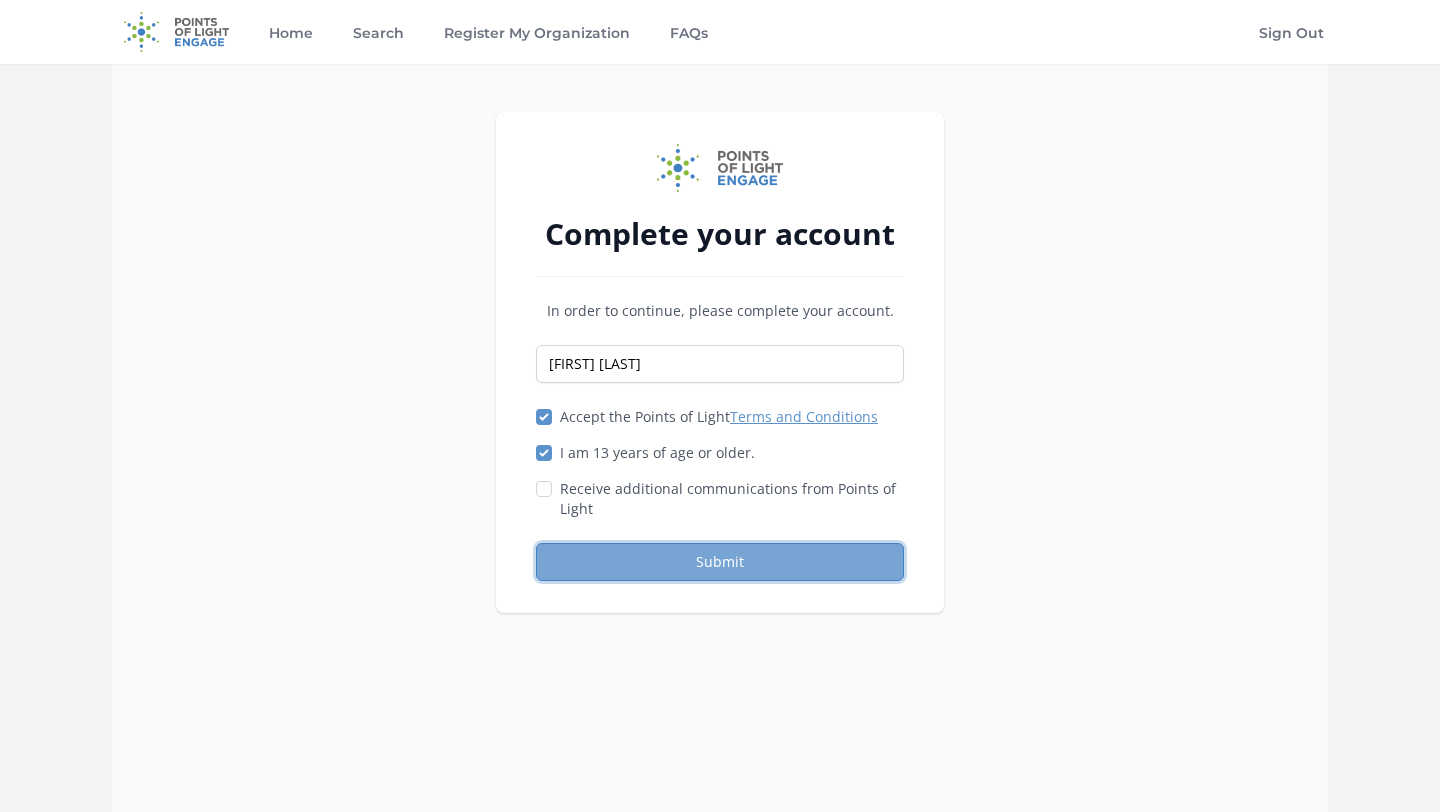 click on "Submit" at bounding box center (720, 562) 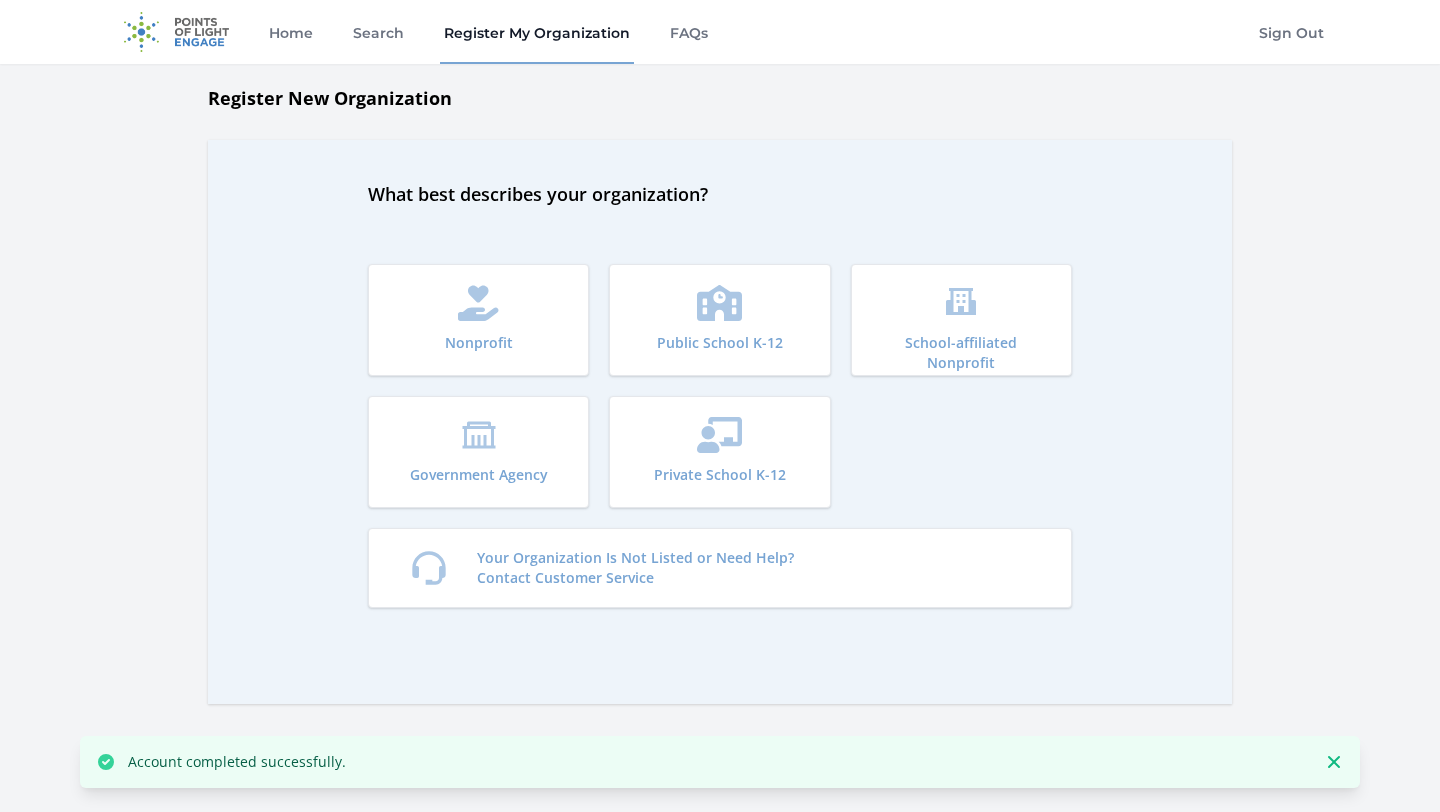 scroll, scrollTop: 0, scrollLeft: 0, axis: both 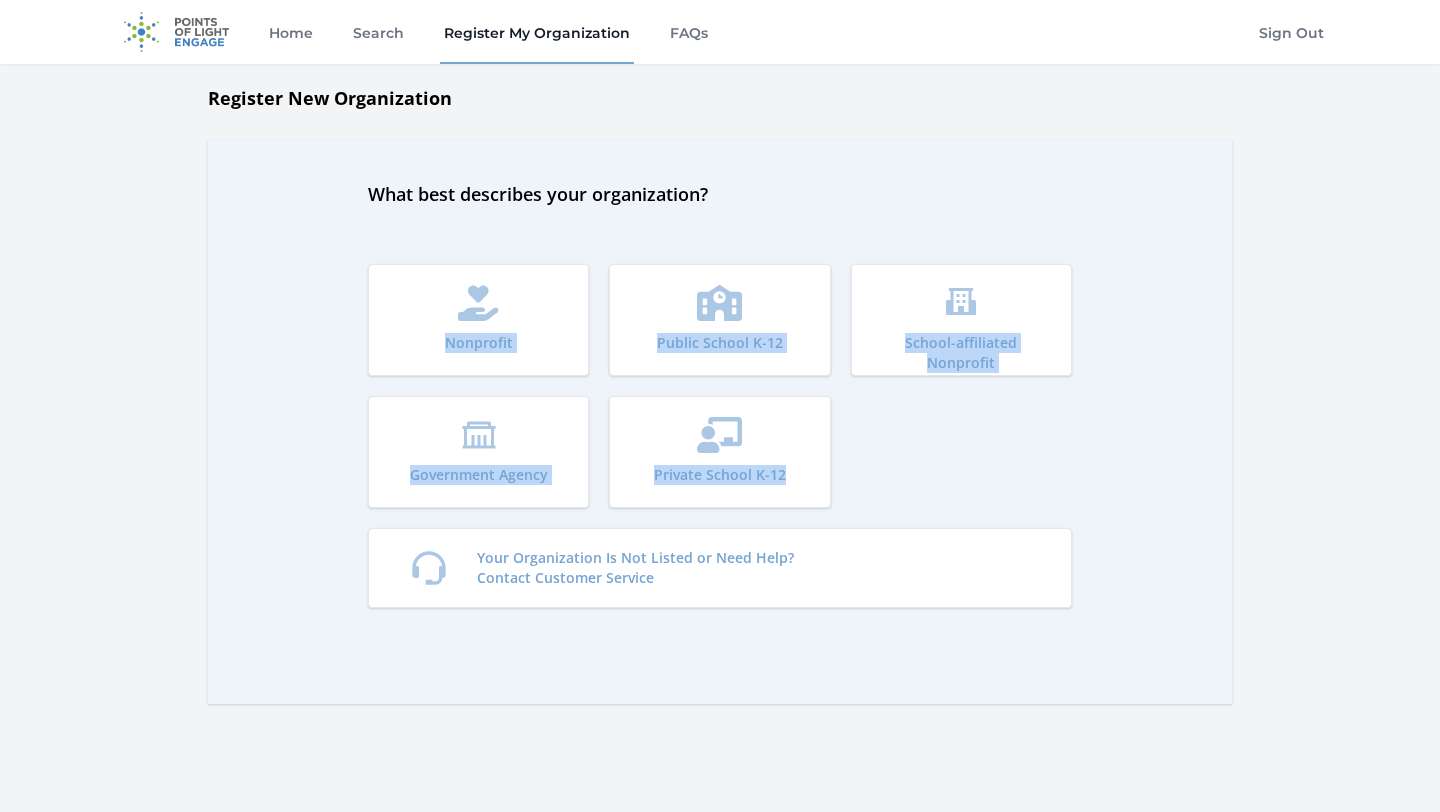 drag, startPoint x: 855, startPoint y: 494, endPoint x: 368, endPoint y: 231, distance: 553.4781 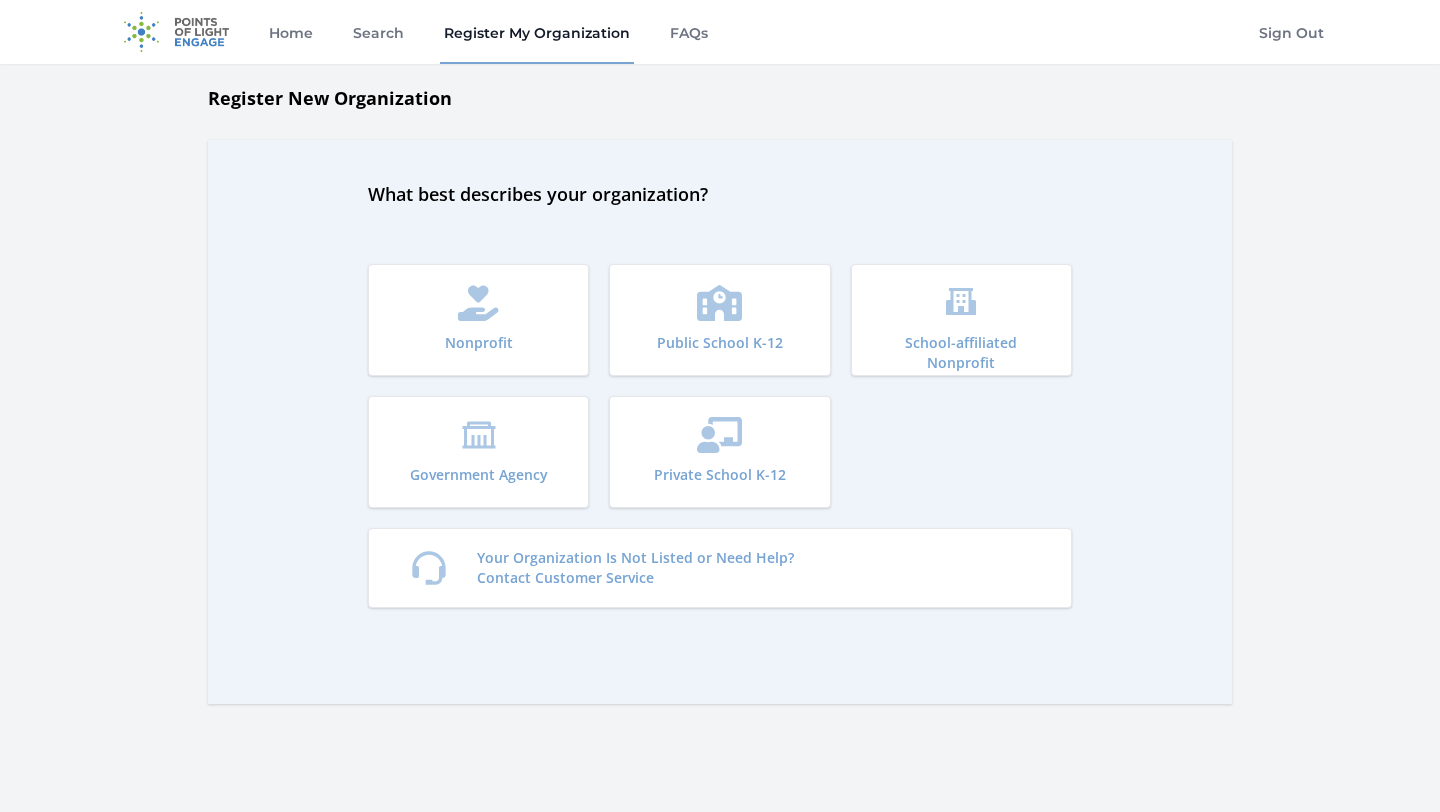 click on "What best describes your organization?
Nonprofit
Public School K-12
School-affiliated Nonprofit
Government Agency
Private School K-12
Your Organization Is Not Listed or Need Help?
Contact Customer Service" at bounding box center (720, 422) 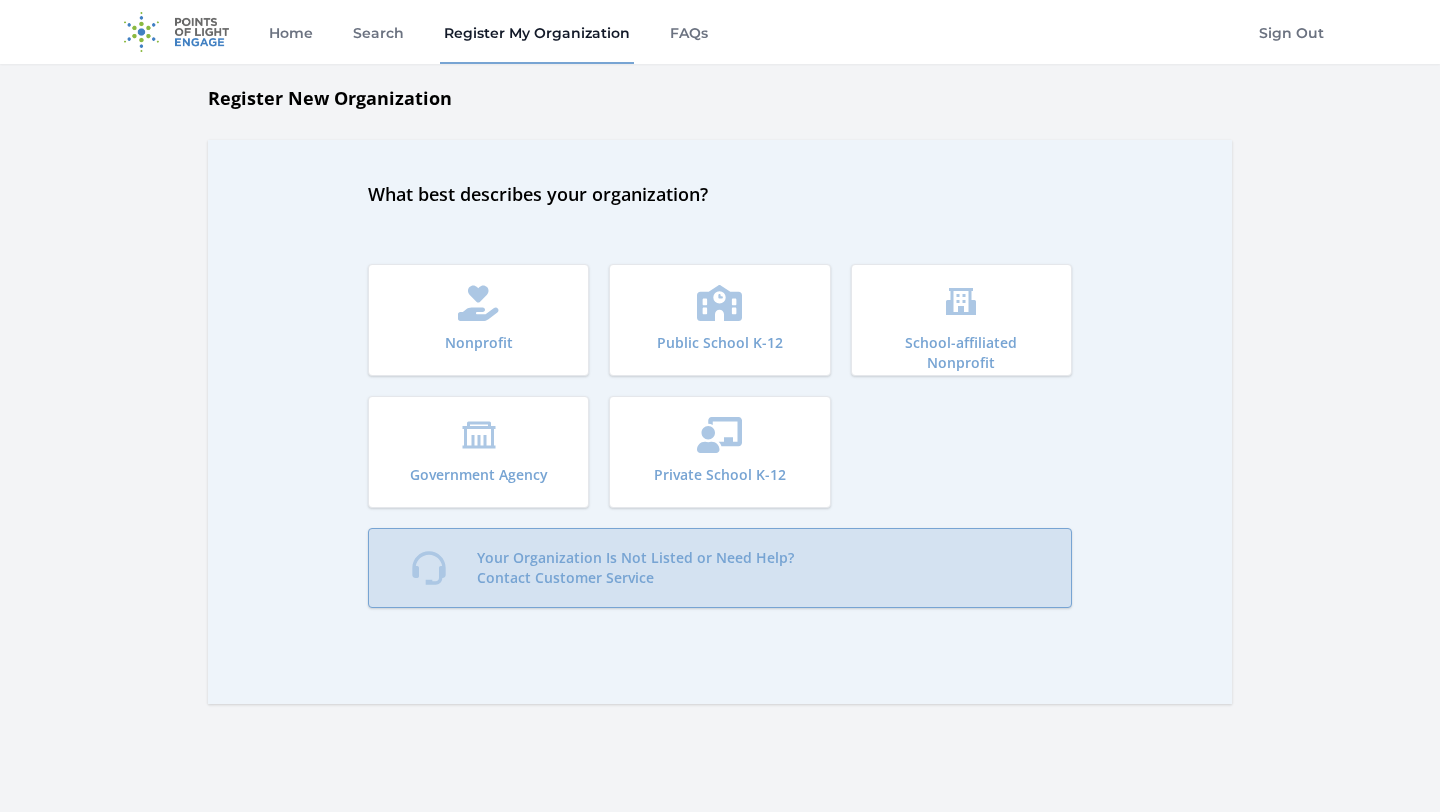 click on "Your Organization Is Not Listed or Need Help?
Contact Customer Service" at bounding box center (720, 568) 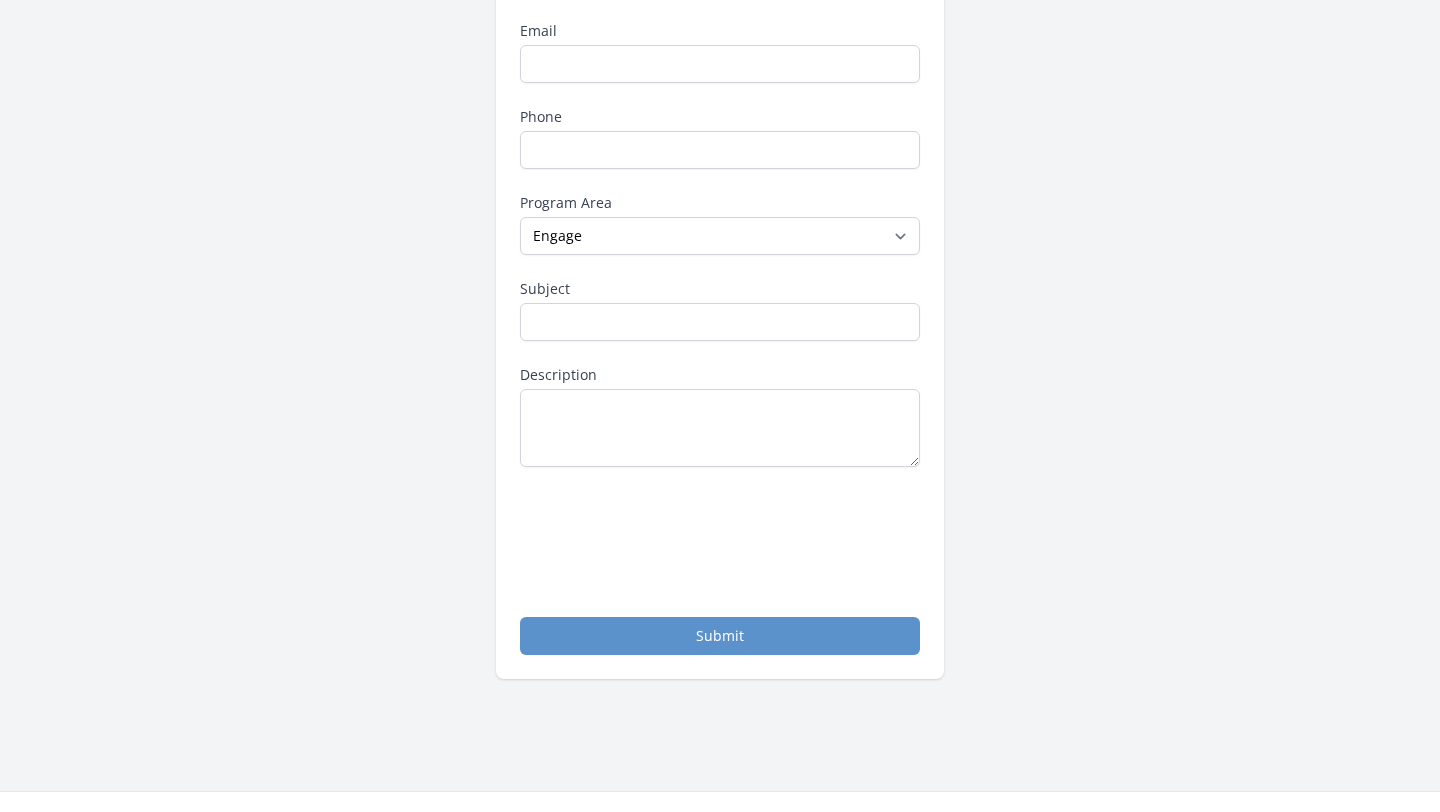scroll, scrollTop: 257, scrollLeft: 0, axis: vertical 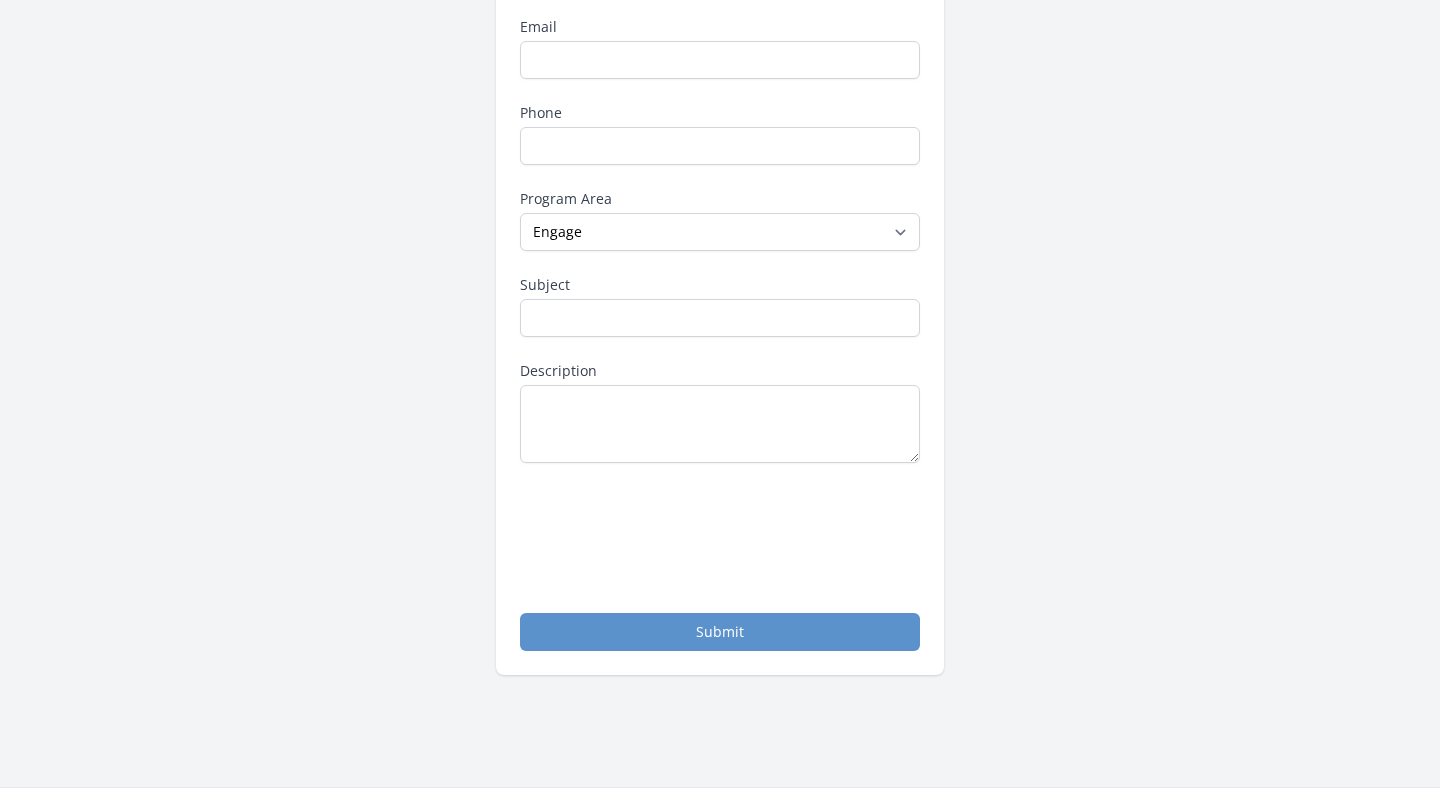 click on "Program Area
--None--
Daily Point of Light Award
Disney Family Volunteer Rewards
Global Network Affiliates
Points of Light Events
Points of Light Partnership Development
Presidential Volunteer Service Awards Program
Service Enterprise Certification
Other
Points of Light Community
Community for Employee Civic Engagement
Engage" at bounding box center [720, 220] 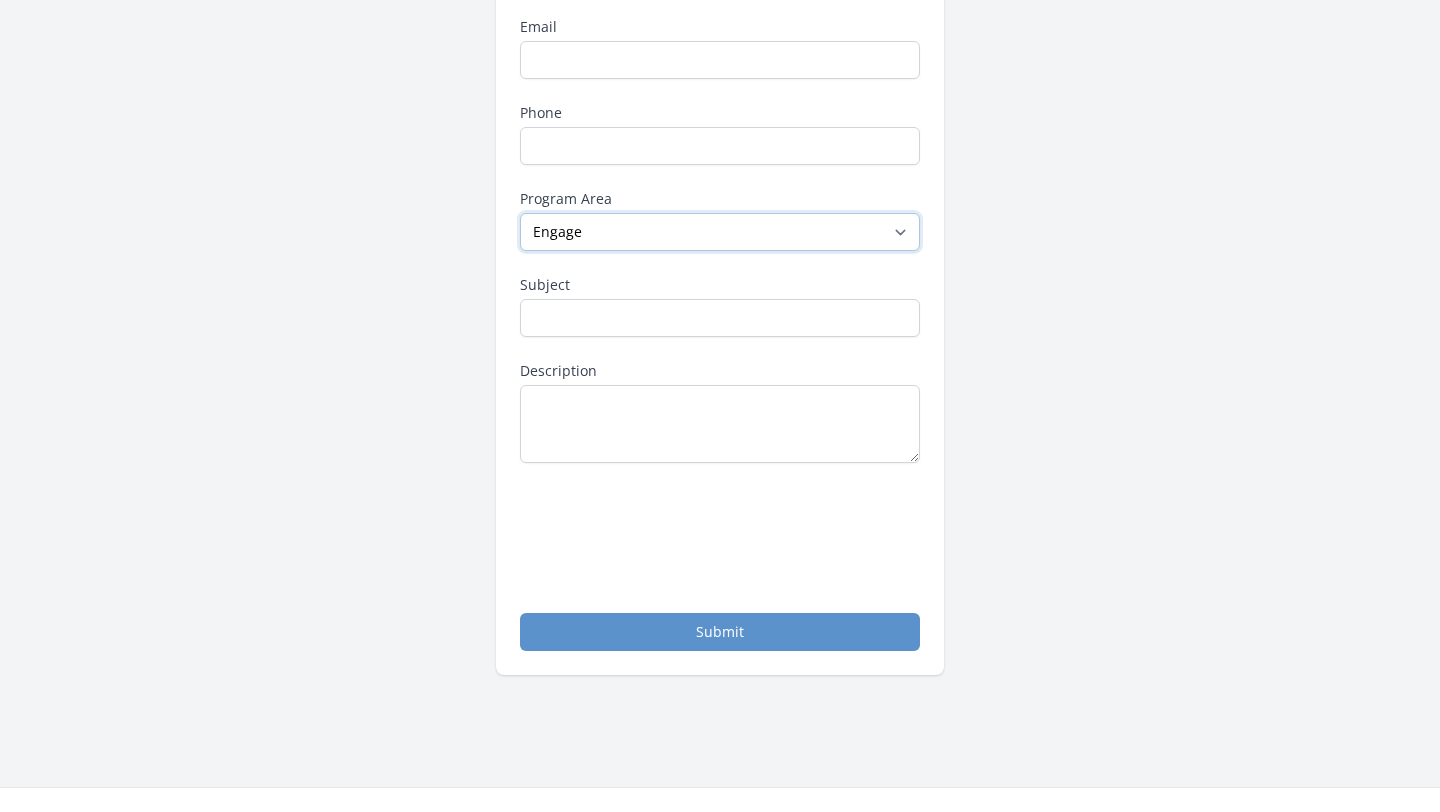click on "--None--
Daily Point of Light Award
Disney Family Volunteer Rewards
Global Network Affiliates
Points of Light Events
Points of Light Partnership Development
Presidential Volunteer Service Awards Program
Service Enterprise Certification
Other
Points of Light Community
Community for Employee Civic Engagement
Engage" at bounding box center (720, 232) 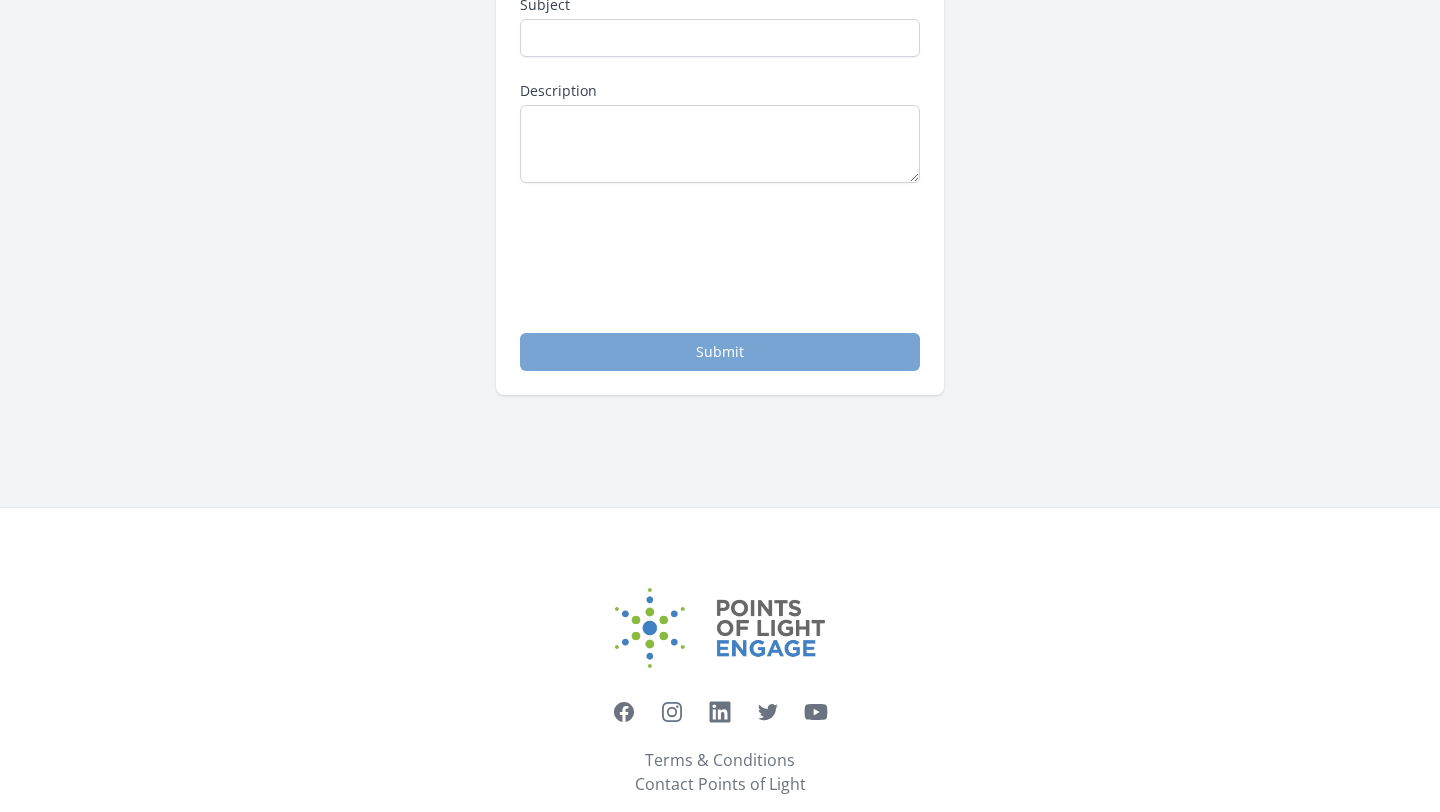 scroll, scrollTop: 135, scrollLeft: 0, axis: vertical 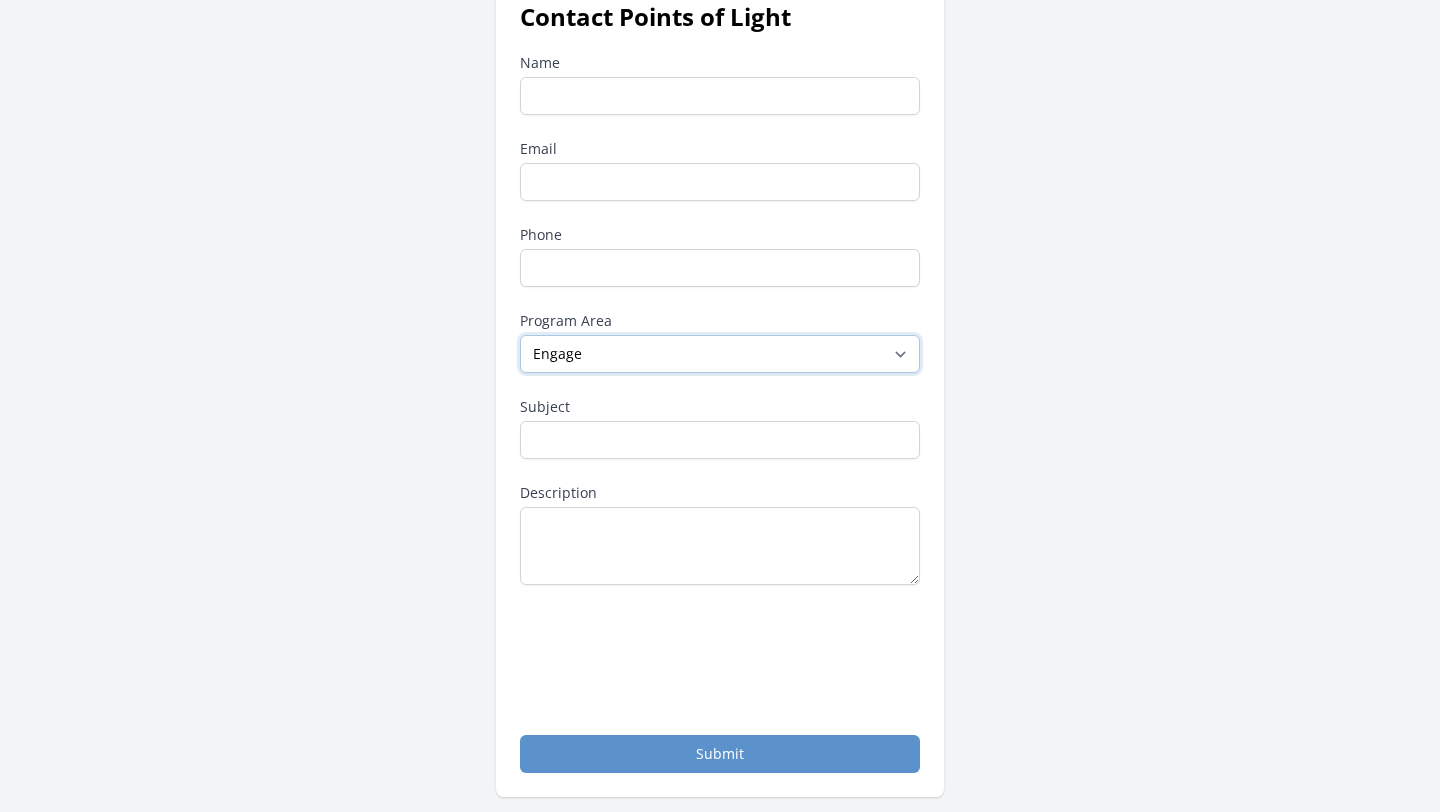 click on "--None--
Daily Point of Light Award
Disney Family Volunteer Rewards
Global Network Affiliates
Points of Light Events
Points of Light Partnership Development
Presidential Volunteer Service Awards Program
Service Enterprise Certification
Other
Points of Light Community
Community for Employee Civic Engagement
Engage" at bounding box center [720, 354] 